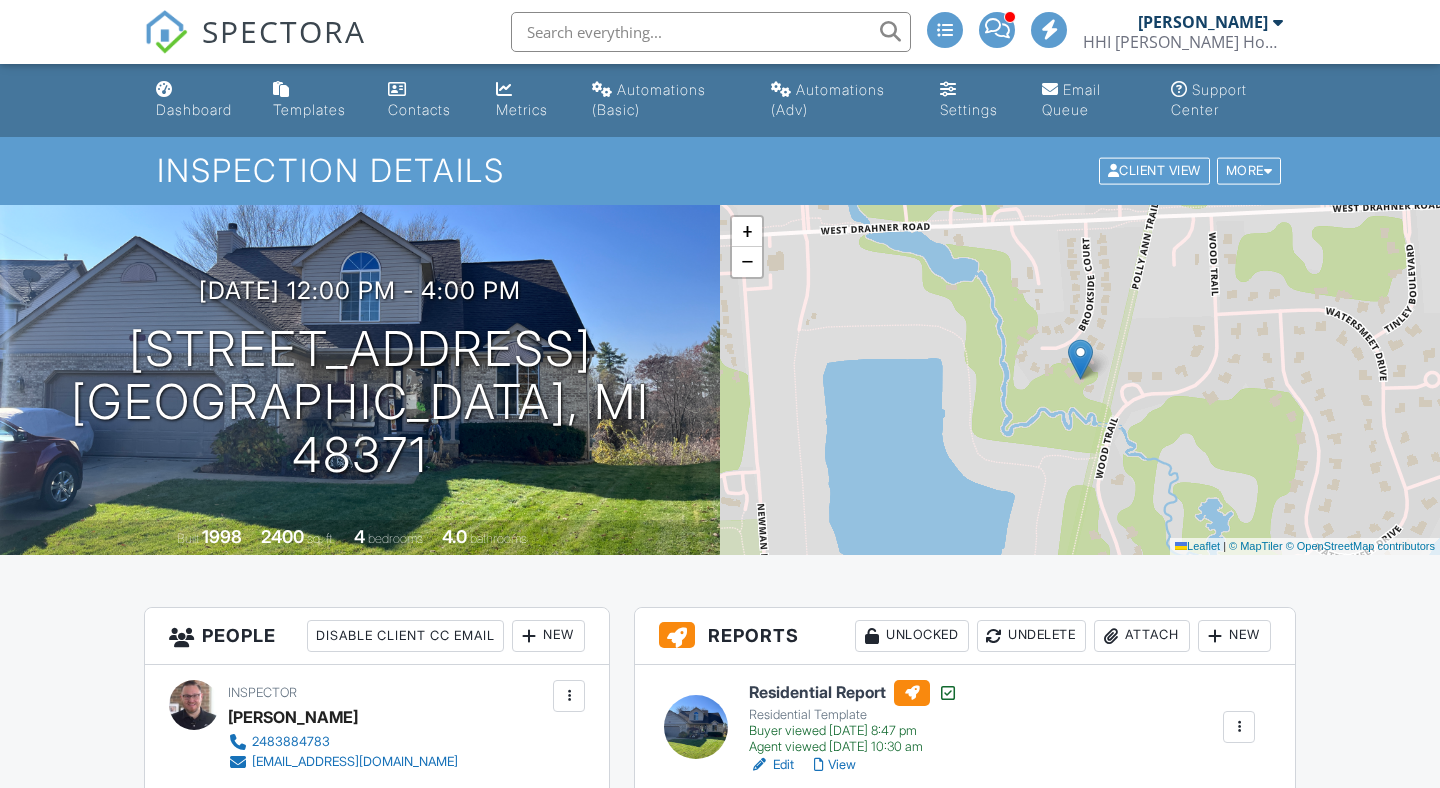 scroll, scrollTop: 0, scrollLeft: 0, axis: both 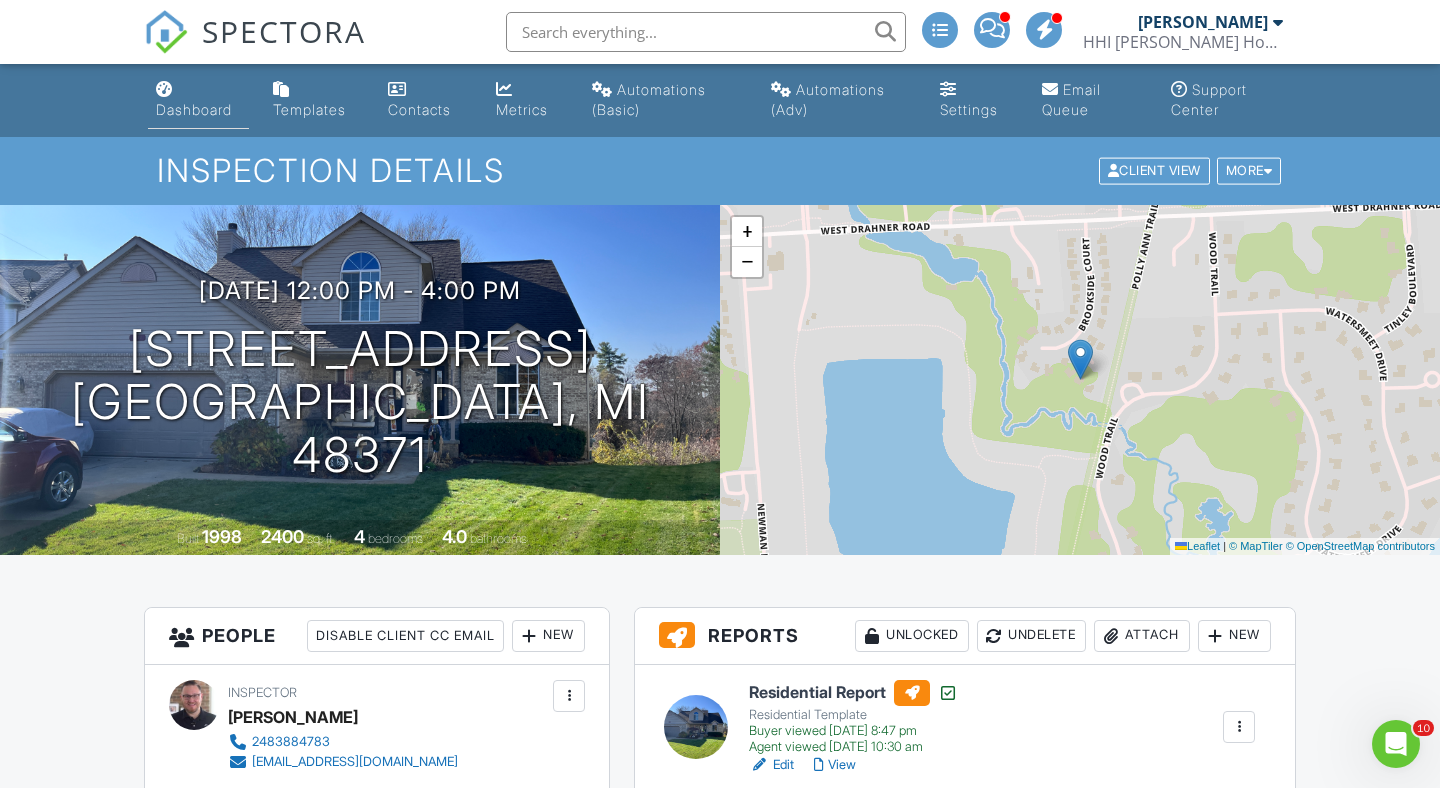 click on "Dashboard" at bounding box center [194, 109] 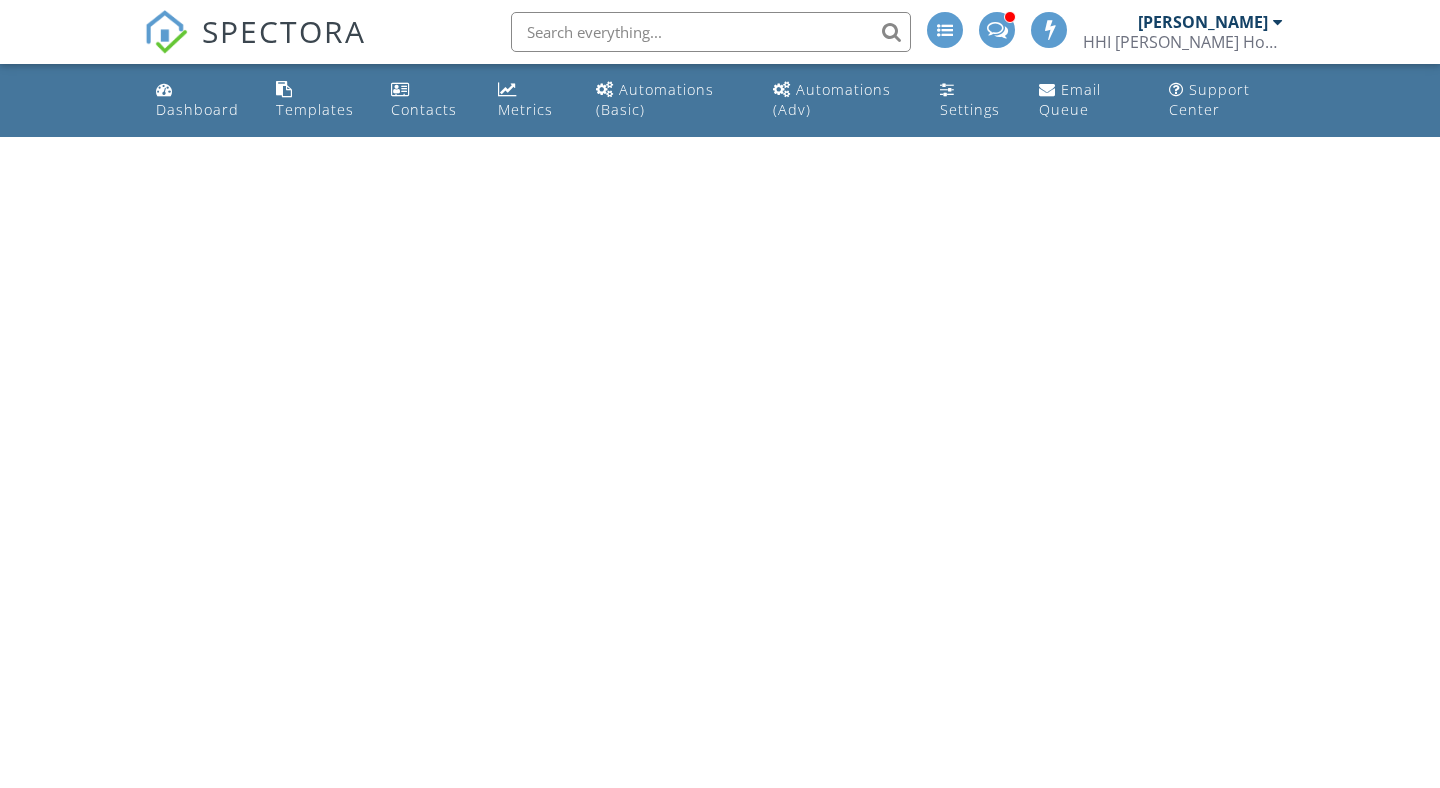 scroll, scrollTop: 0, scrollLeft: 0, axis: both 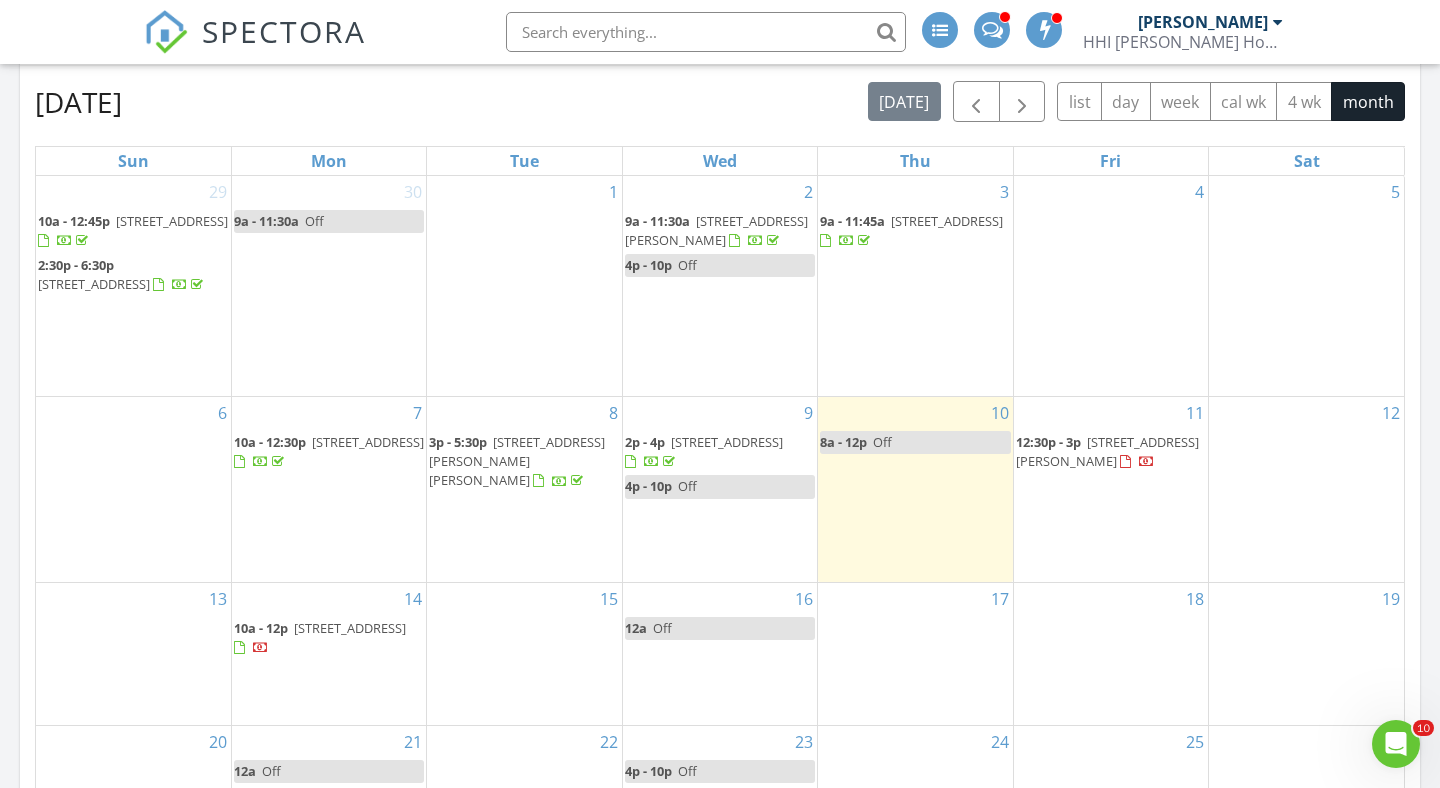 click on "106 S Marias Ave, Clawson 48017" at bounding box center [1107, 451] 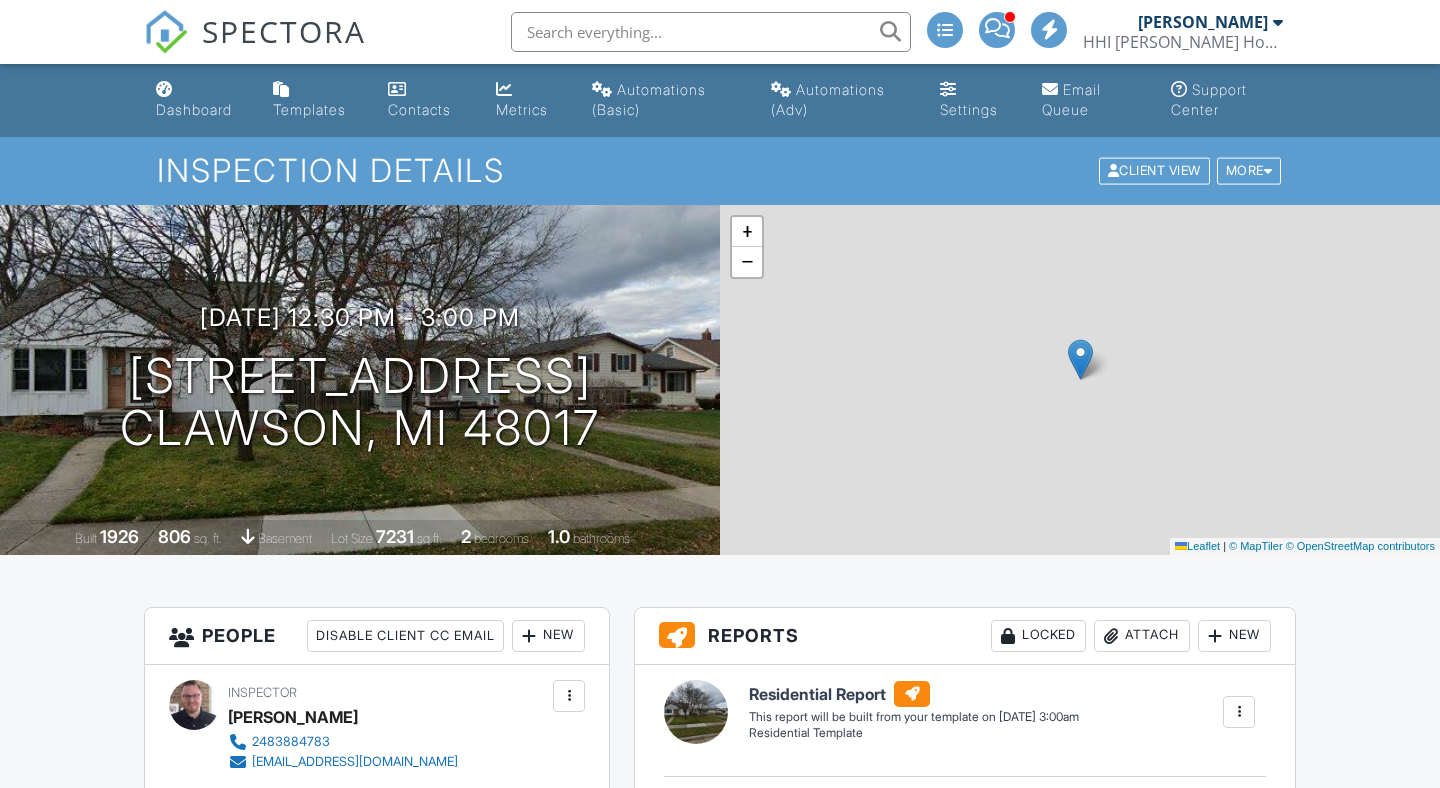 scroll, scrollTop: 0, scrollLeft: 0, axis: both 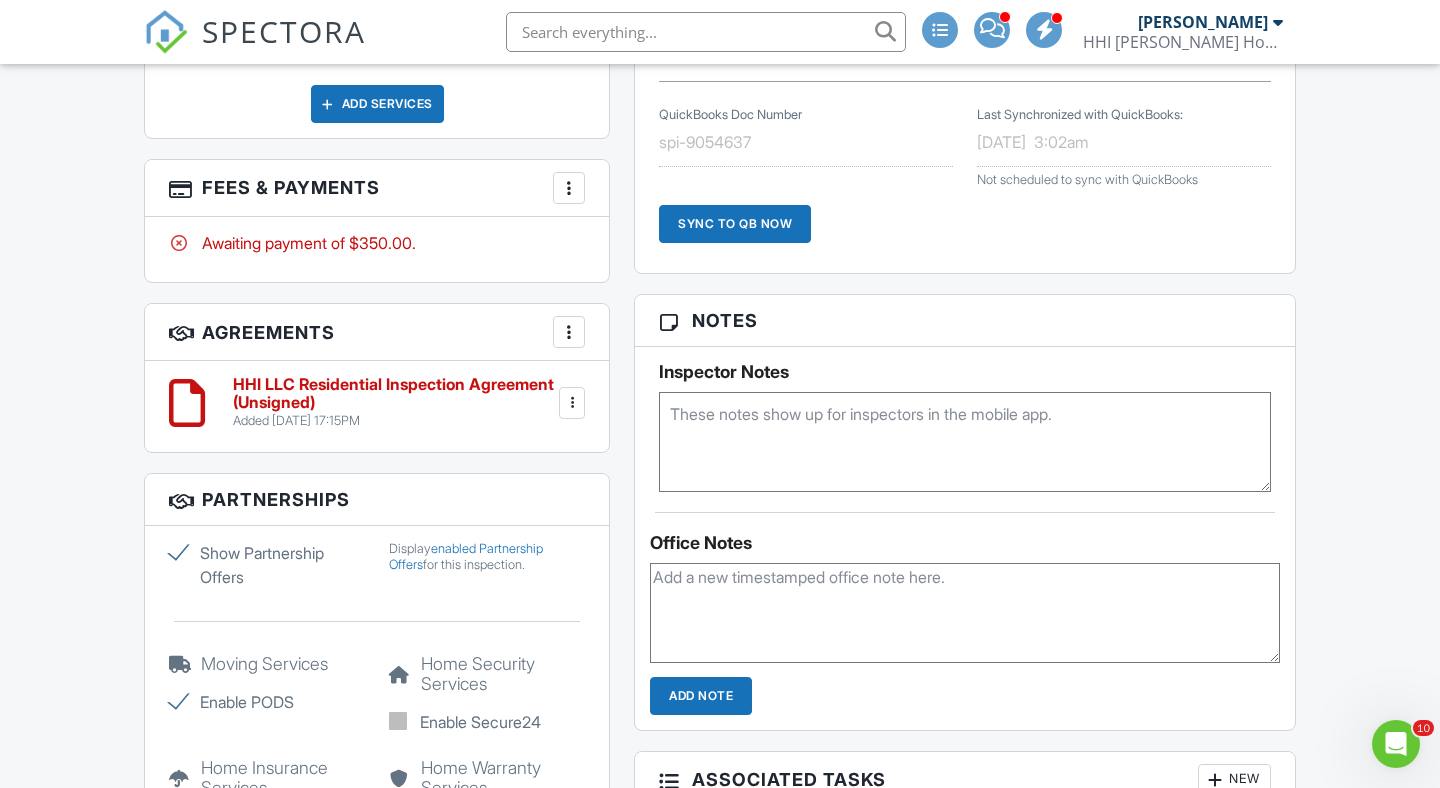 click at bounding box center [569, 188] 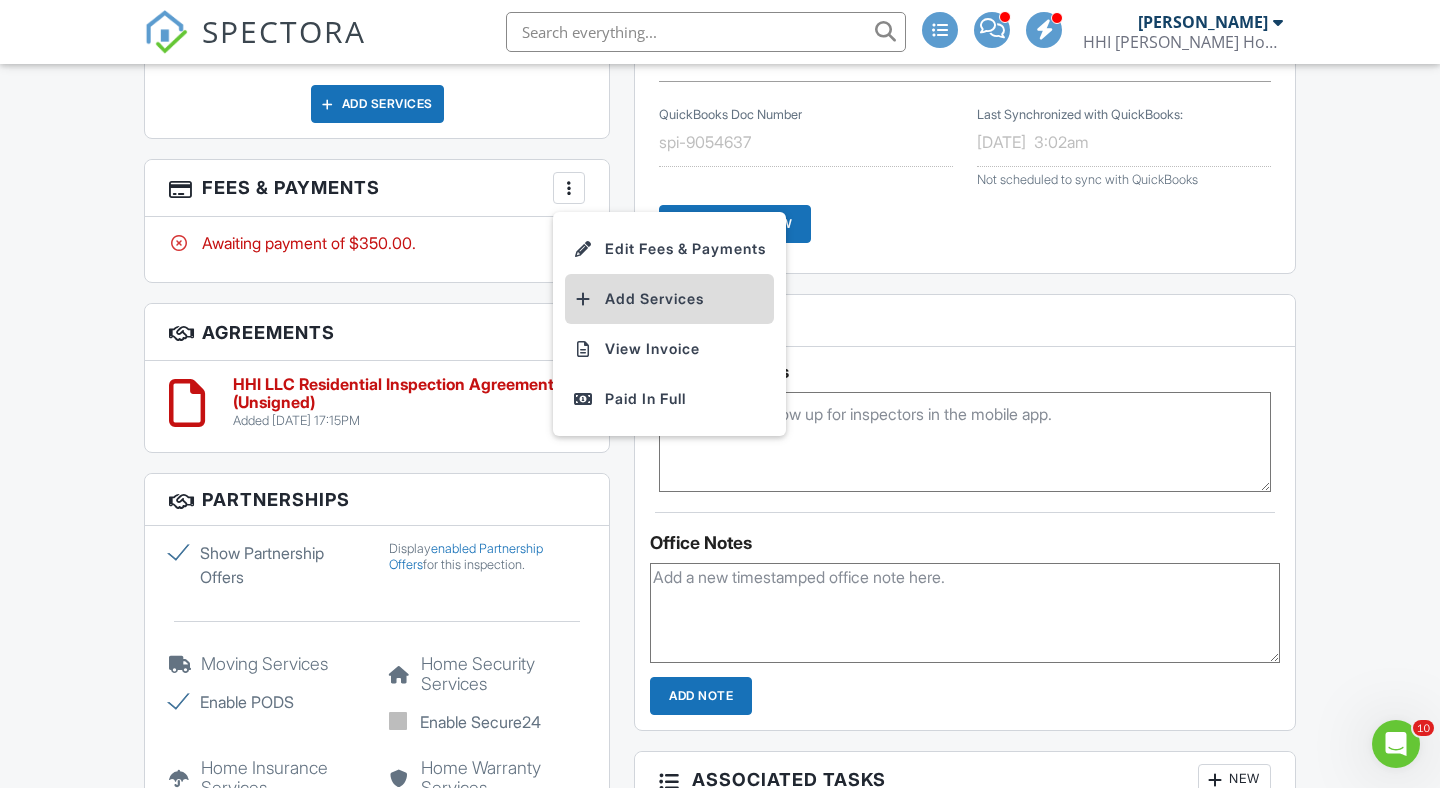 click on "Add Services" at bounding box center [669, 299] 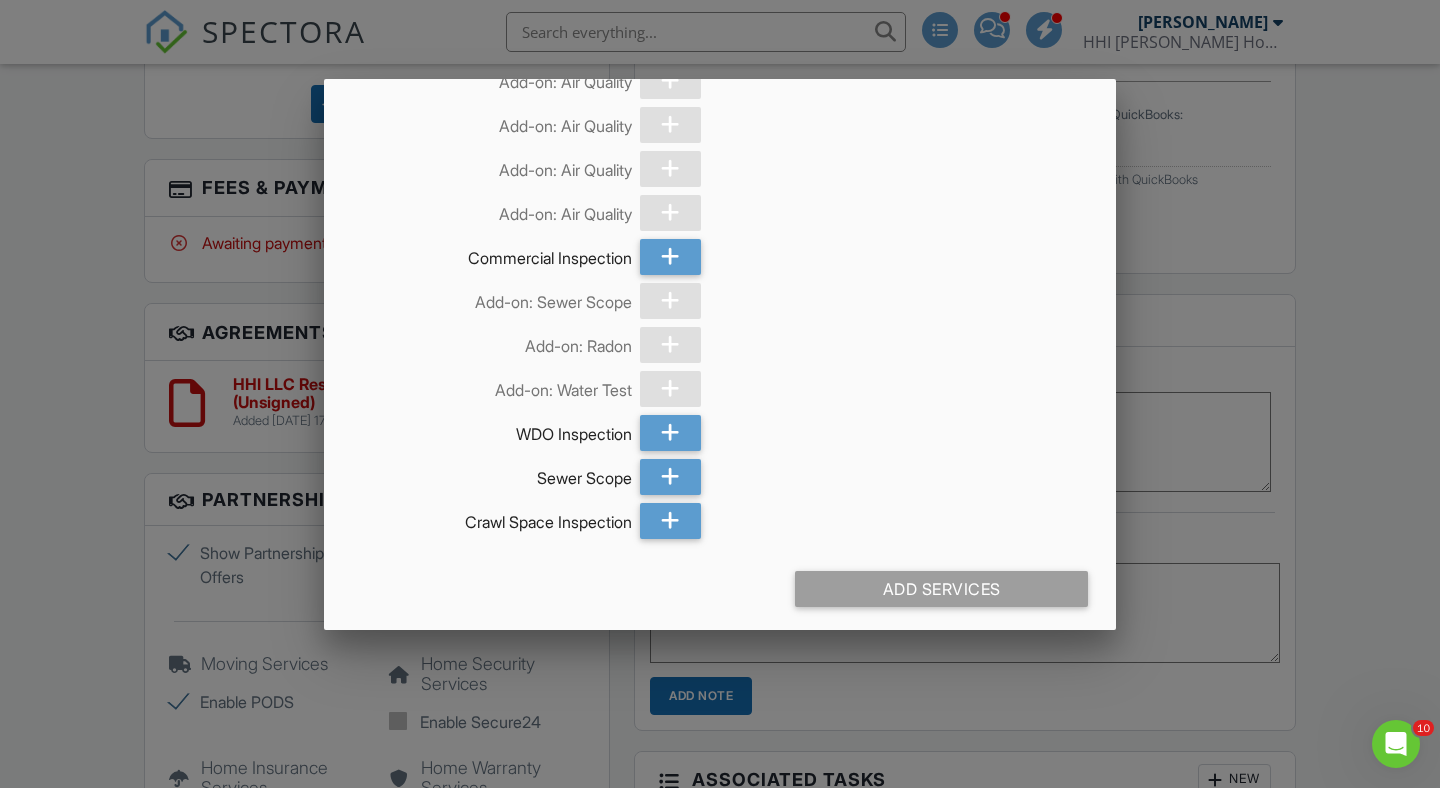 scroll, scrollTop: 756, scrollLeft: 0, axis: vertical 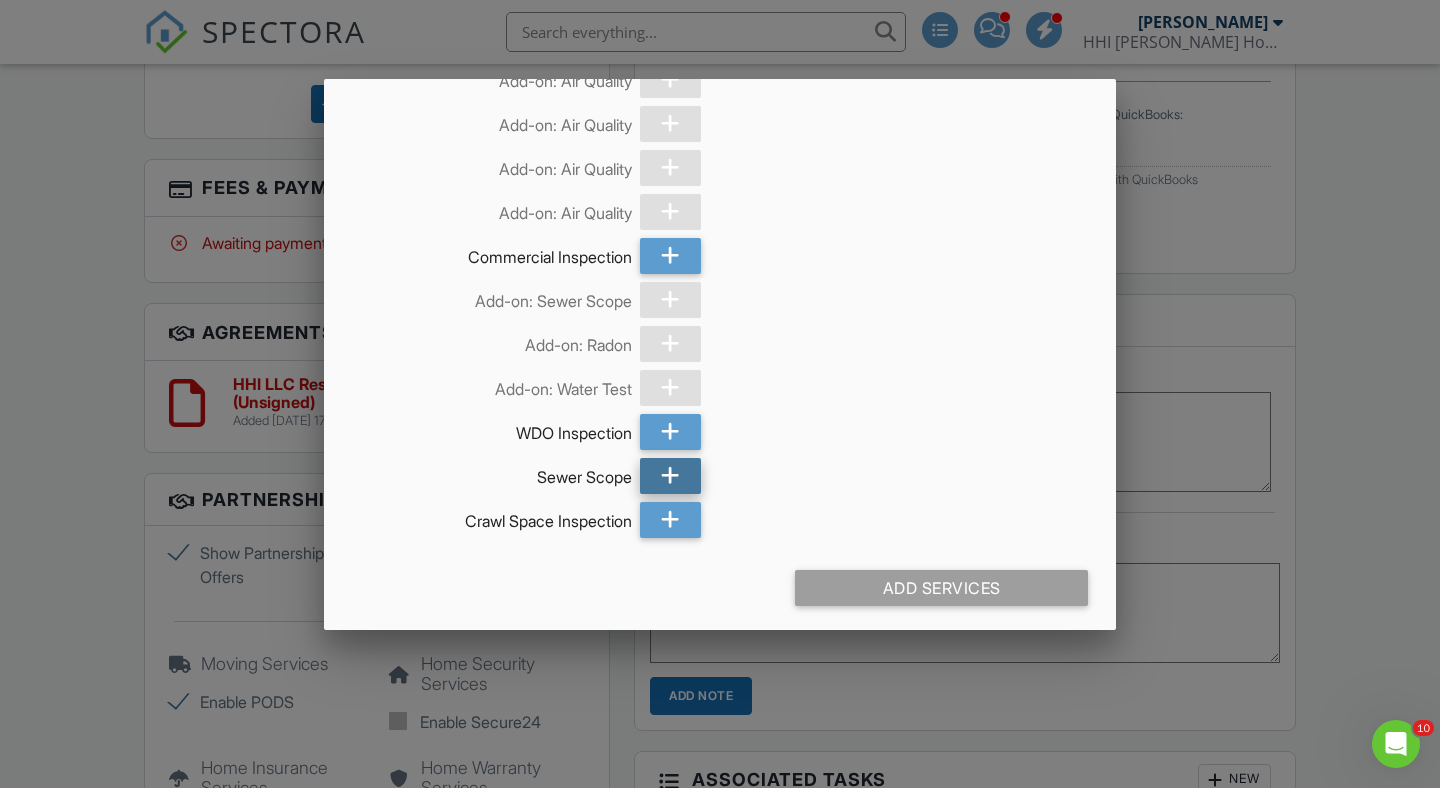click at bounding box center [670, 476] 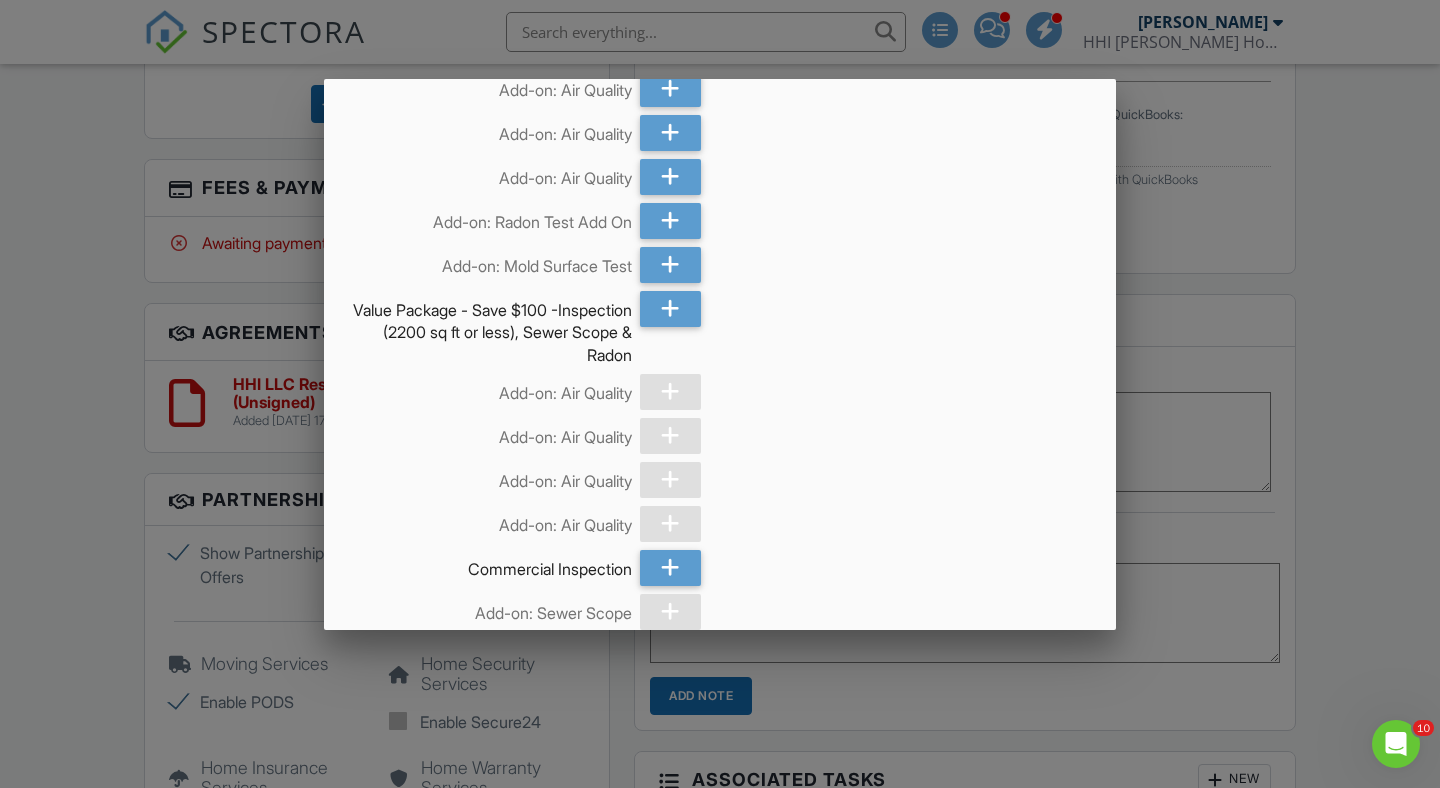 scroll, scrollTop: 796, scrollLeft: 0, axis: vertical 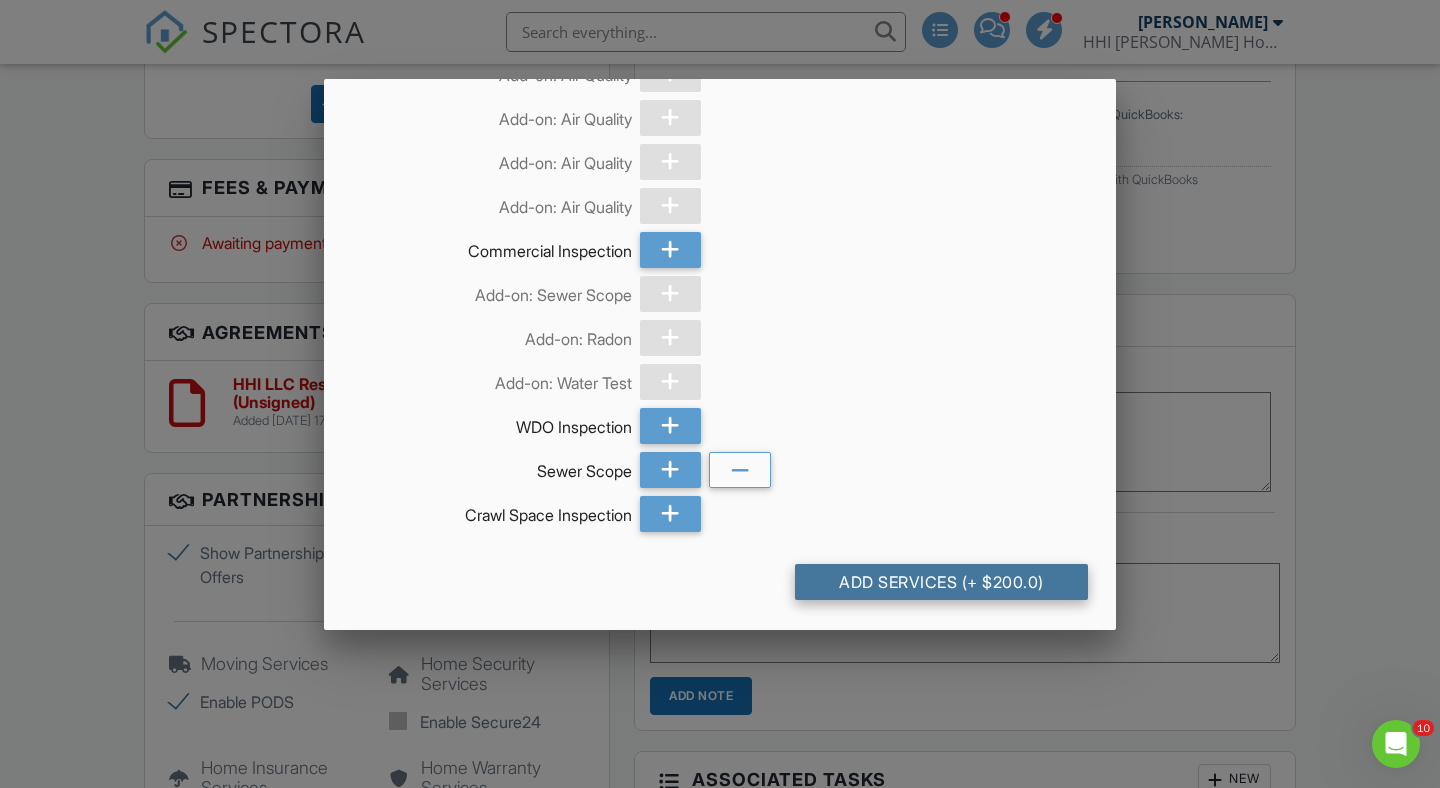 click on "Add Services
(+ $200.0)" at bounding box center (941, 582) 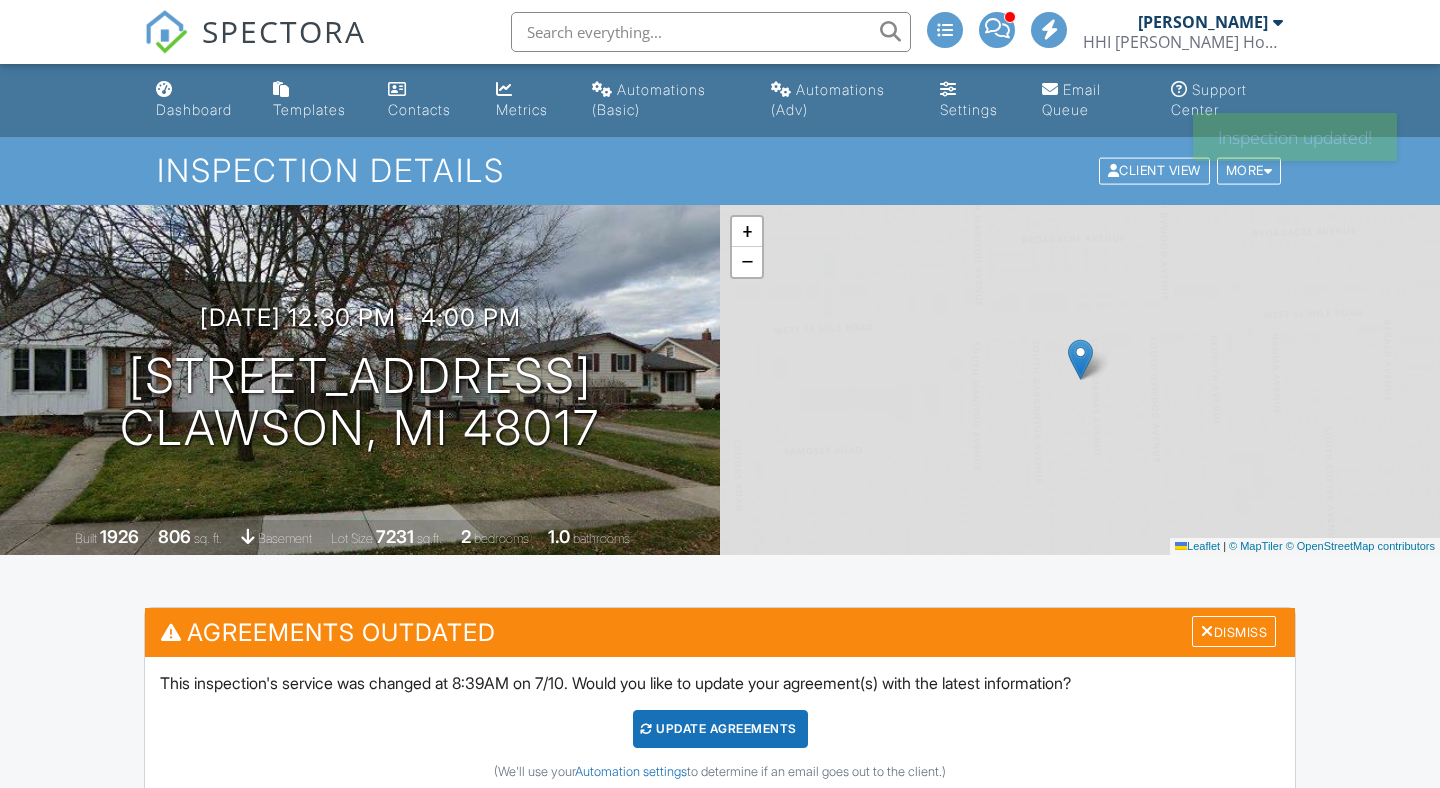 scroll, scrollTop: 0, scrollLeft: 0, axis: both 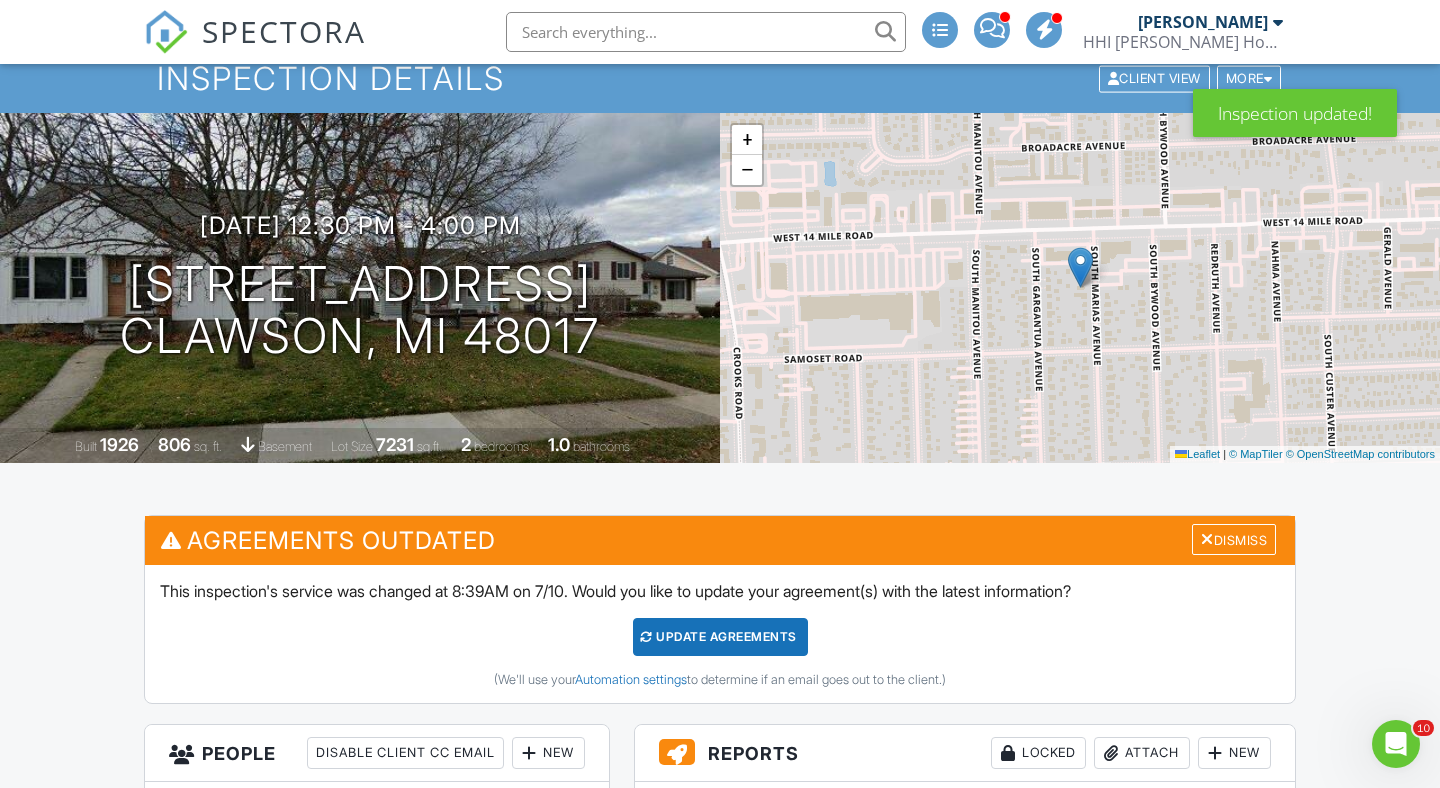 click on "Update Agreements" at bounding box center [720, 637] 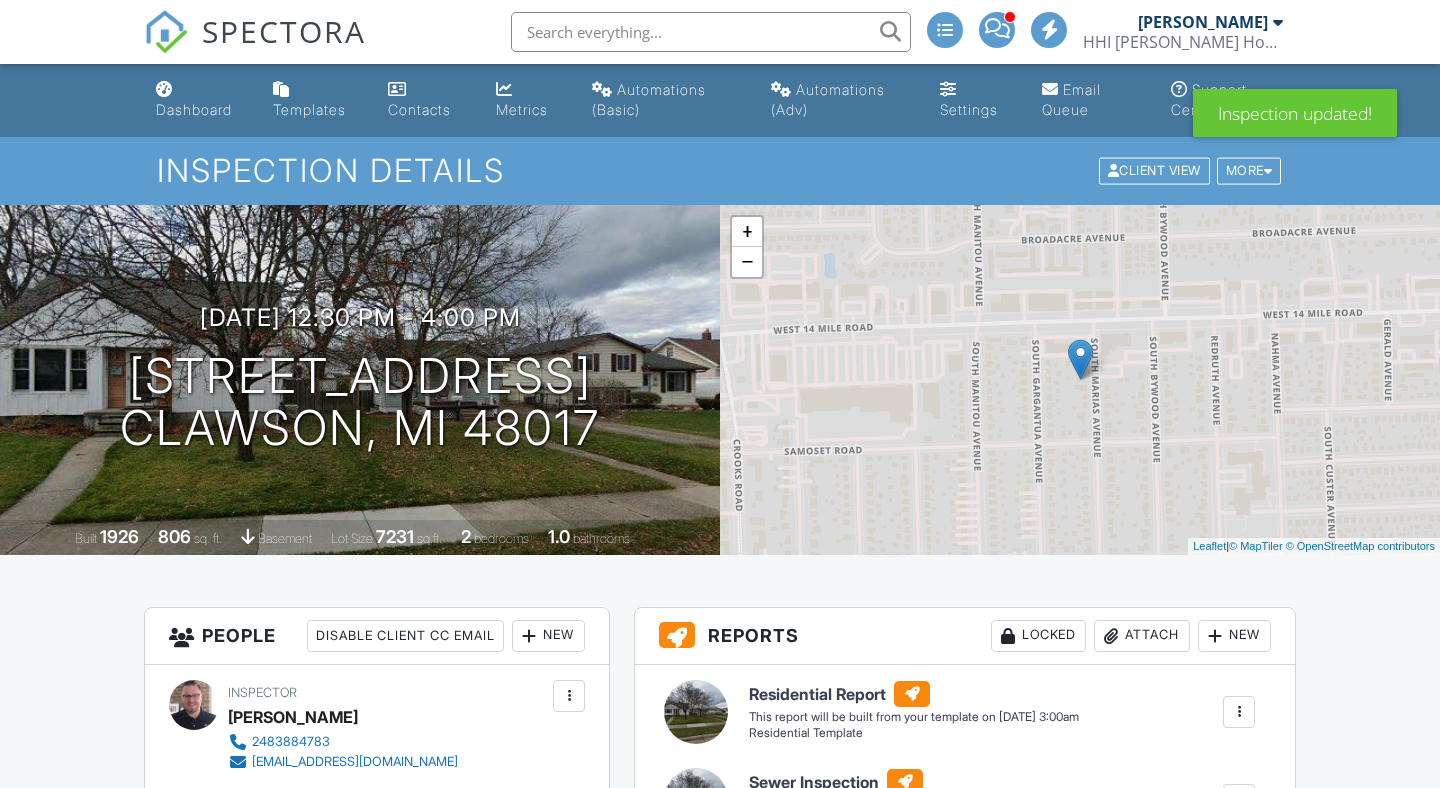 scroll, scrollTop: 0, scrollLeft: 0, axis: both 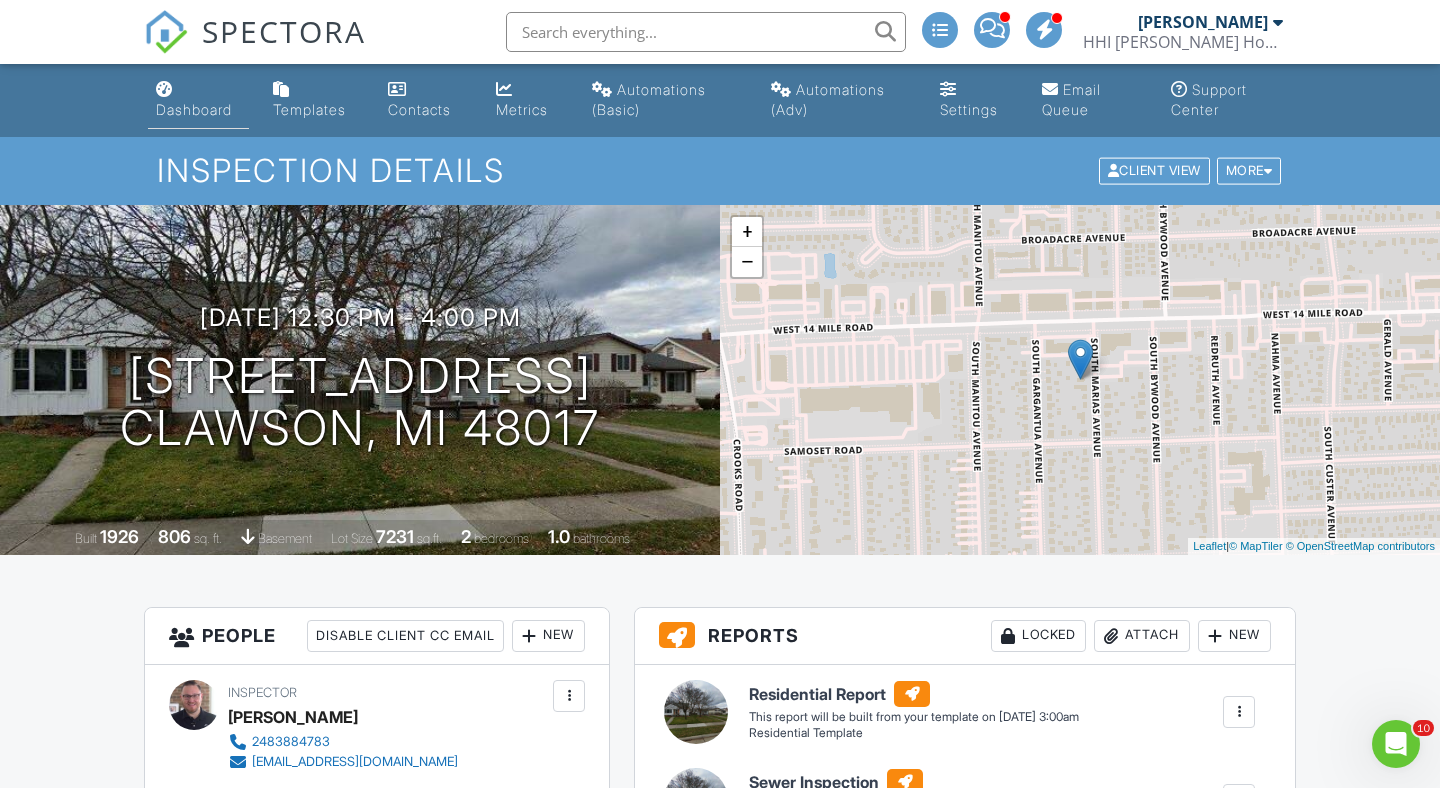 click on "Dashboard" at bounding box center [198, 100] 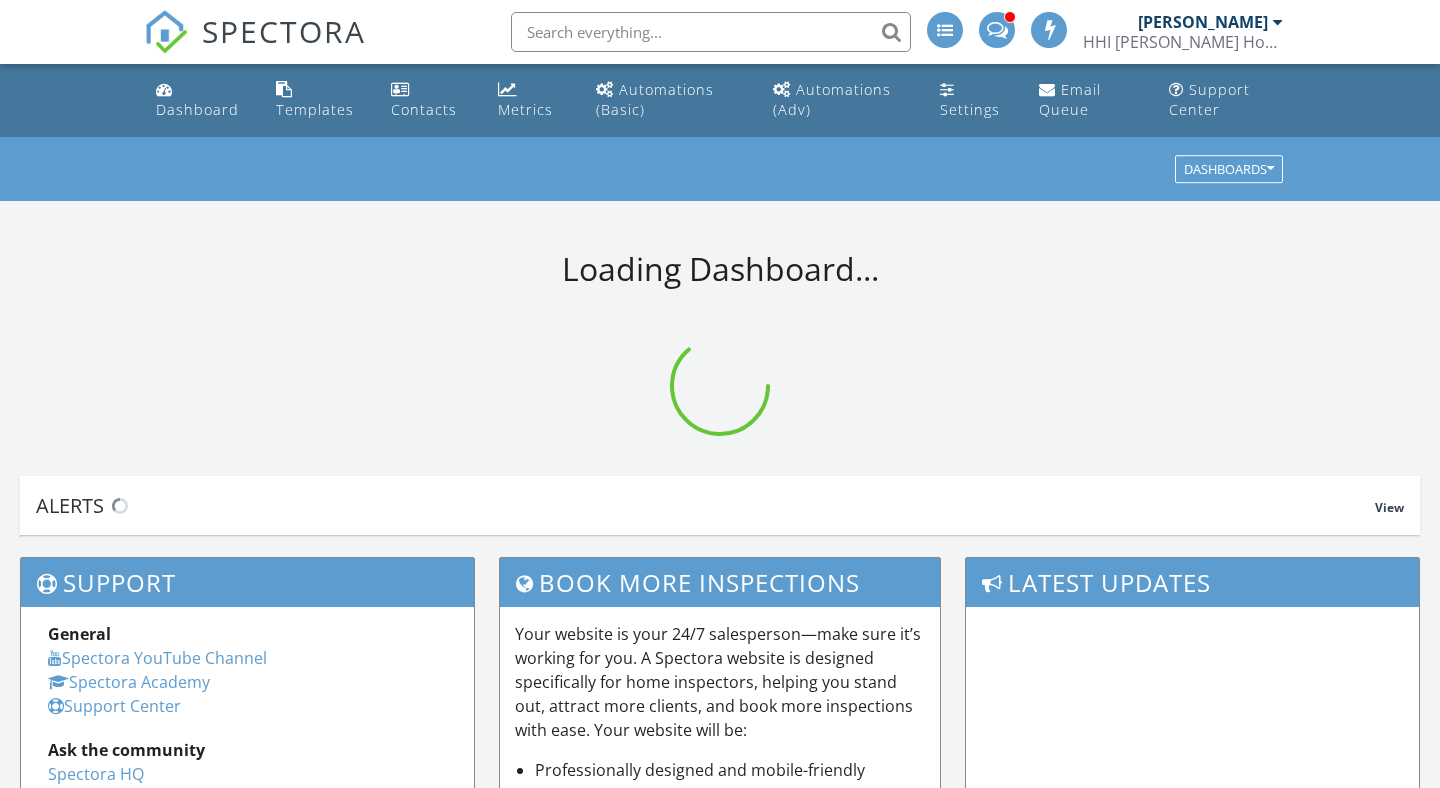 scroll, scrollTop: 0, scrollLeft: 0, axis: both 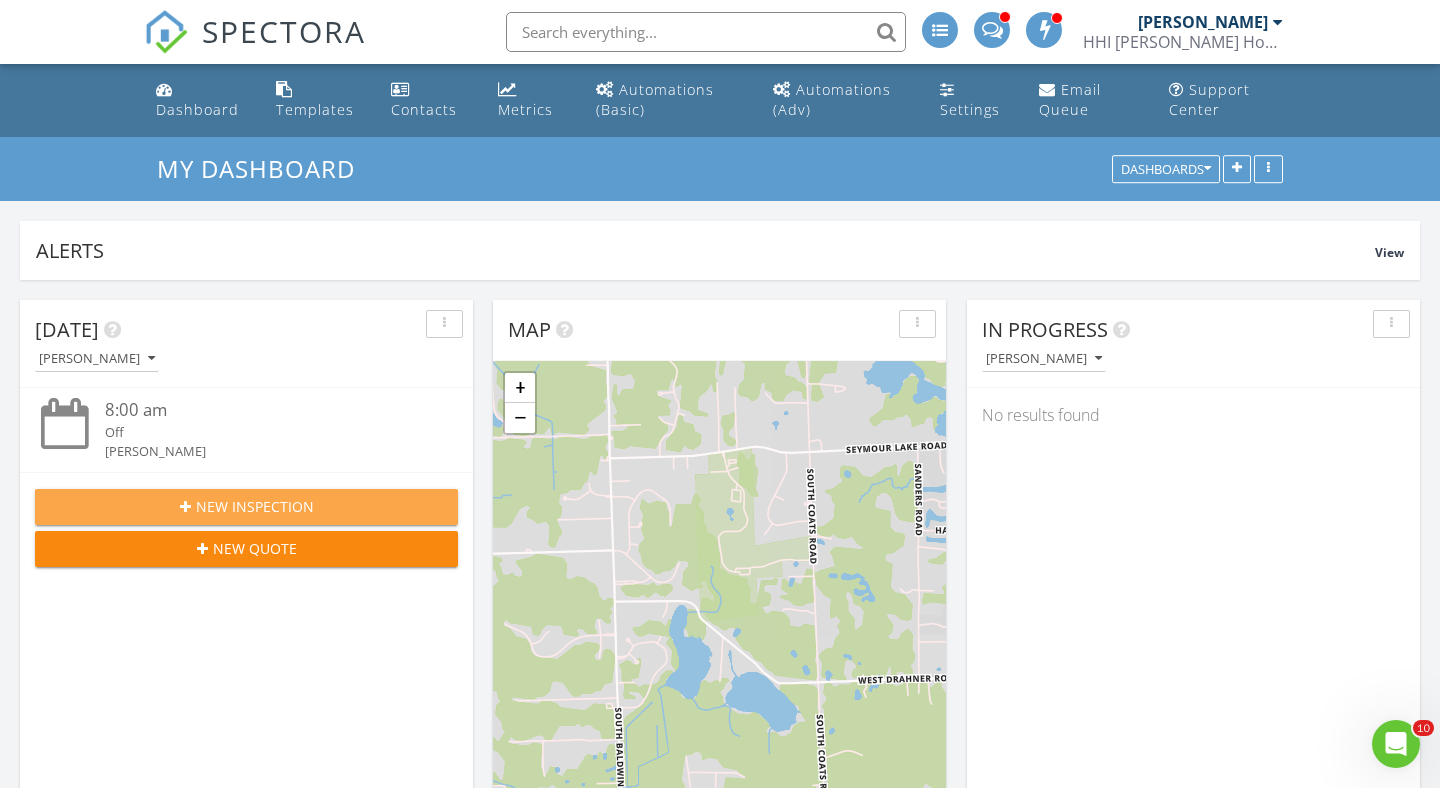 click on "New Inspection" at bounding box center [255, 506] 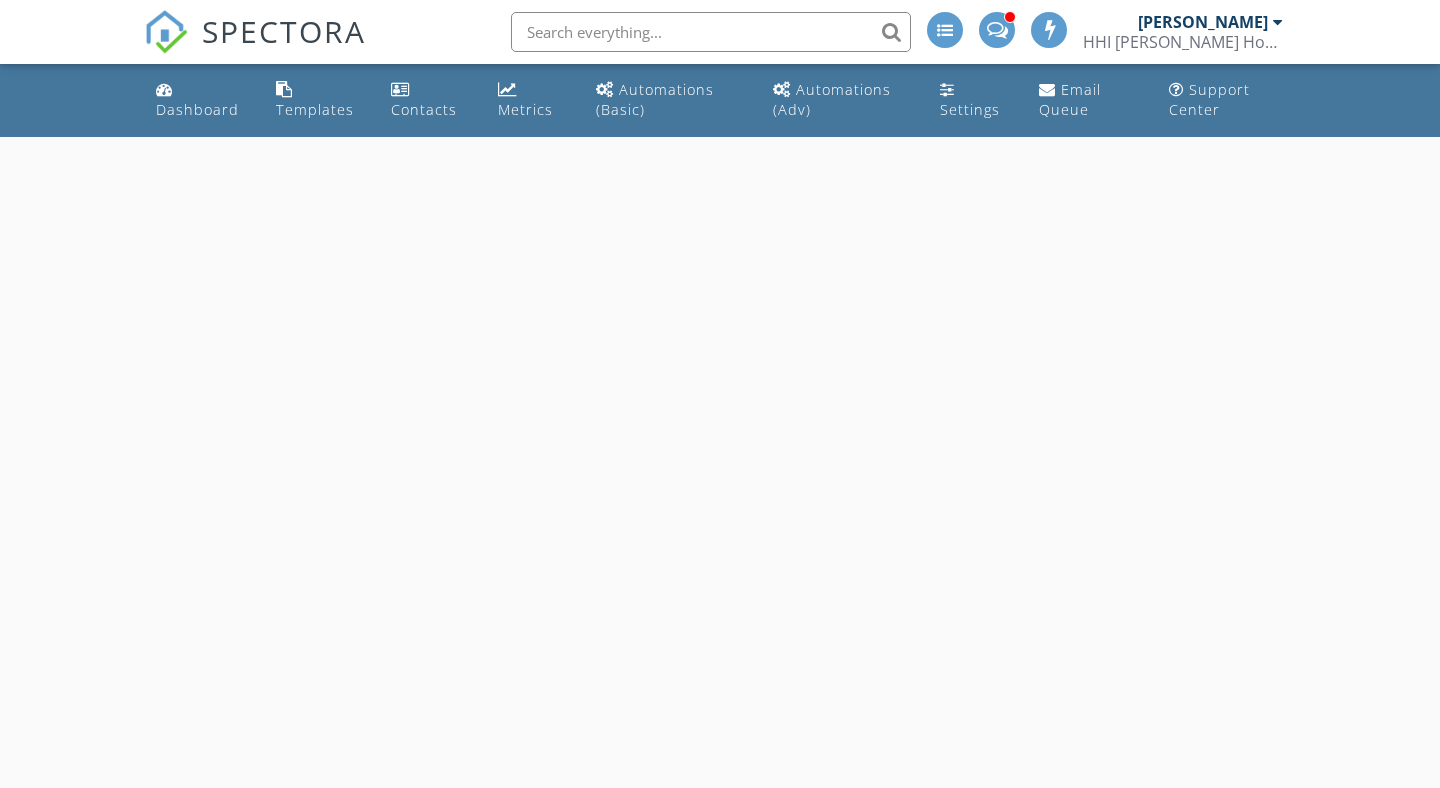 scroll, scrollTop: 0, scrollLeft: 0, axis: both 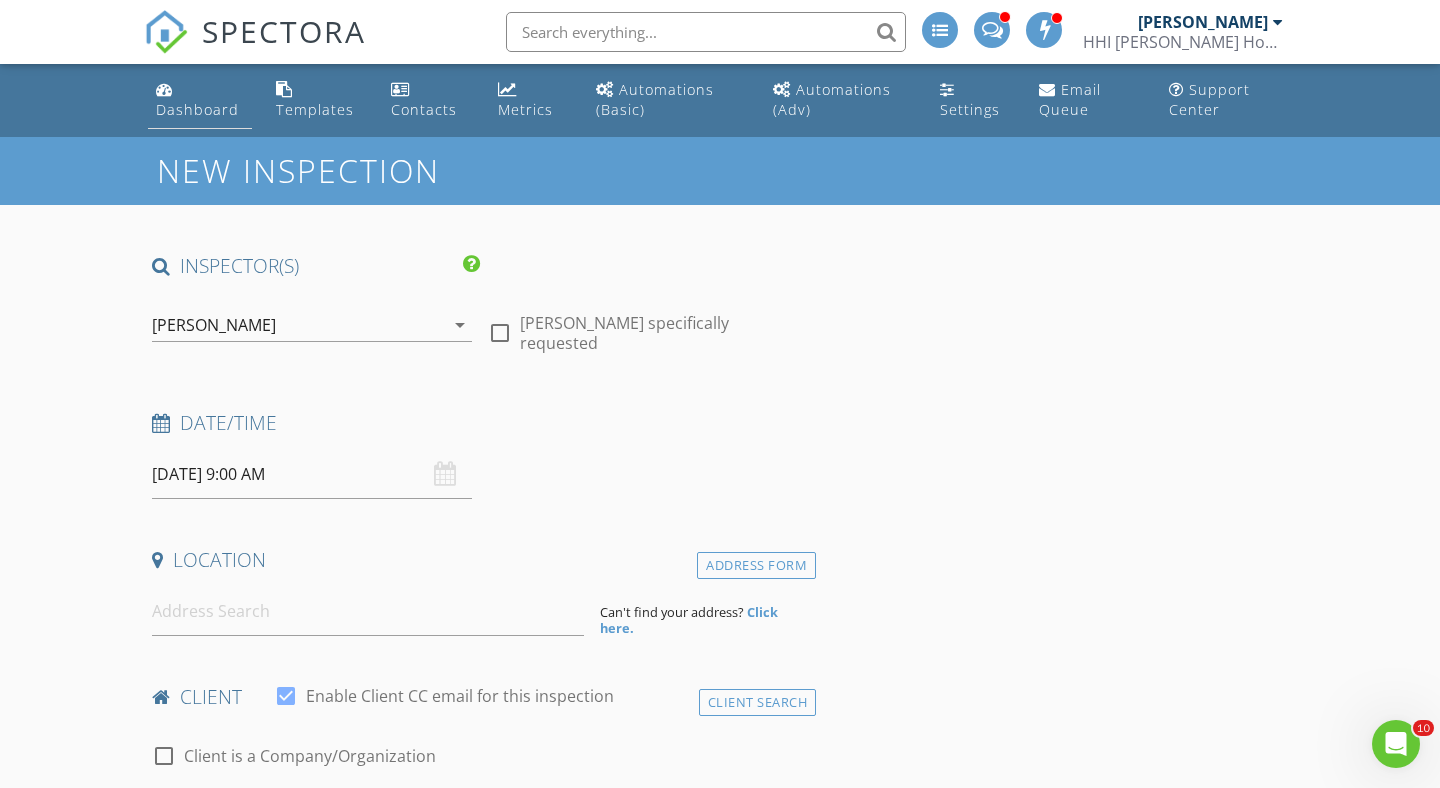 click on "Dashboard" at bounding box center (200, 100) 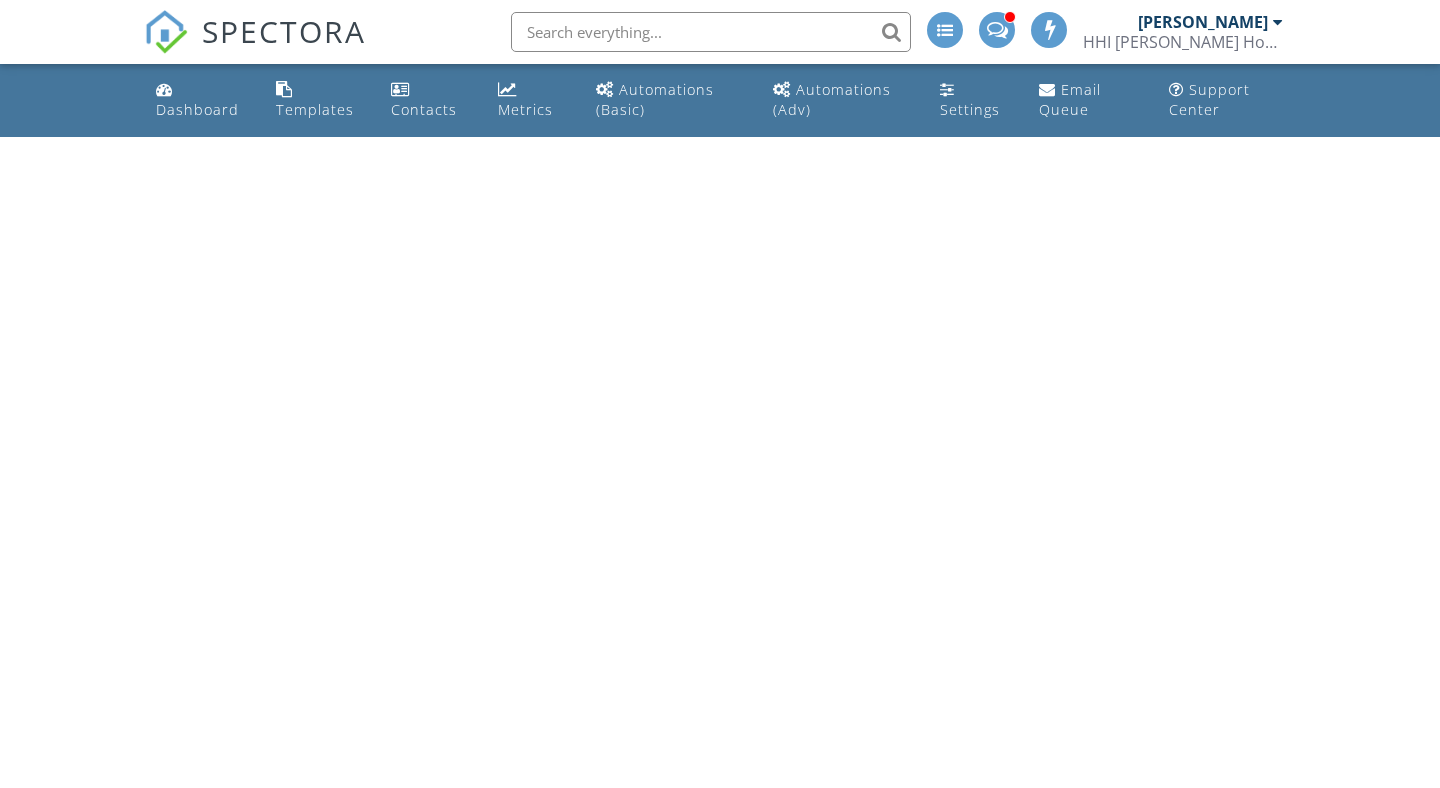scroll, scrollTop: 0, scrollLeft: 0, axis: both 